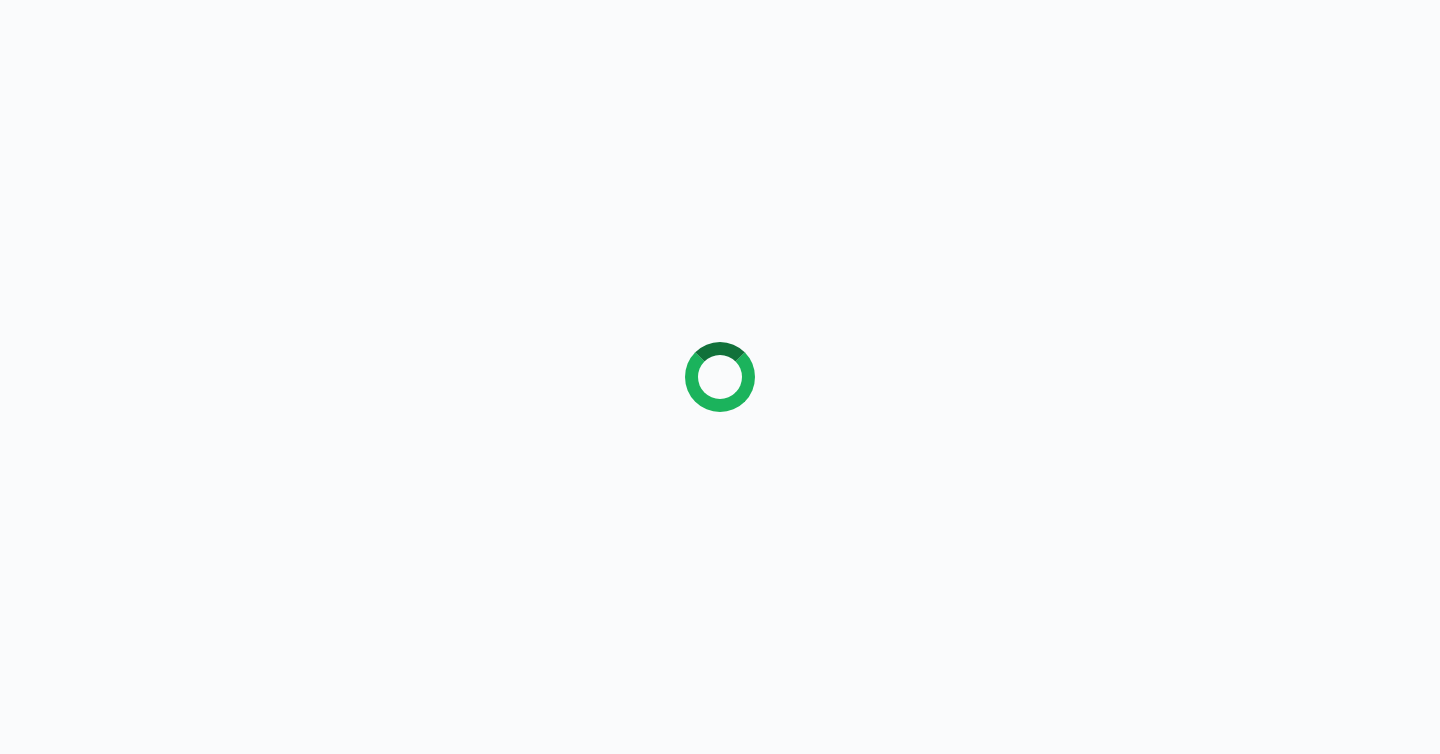 scroll, scrollTop: 0, scrollLeft: 0, axis: both 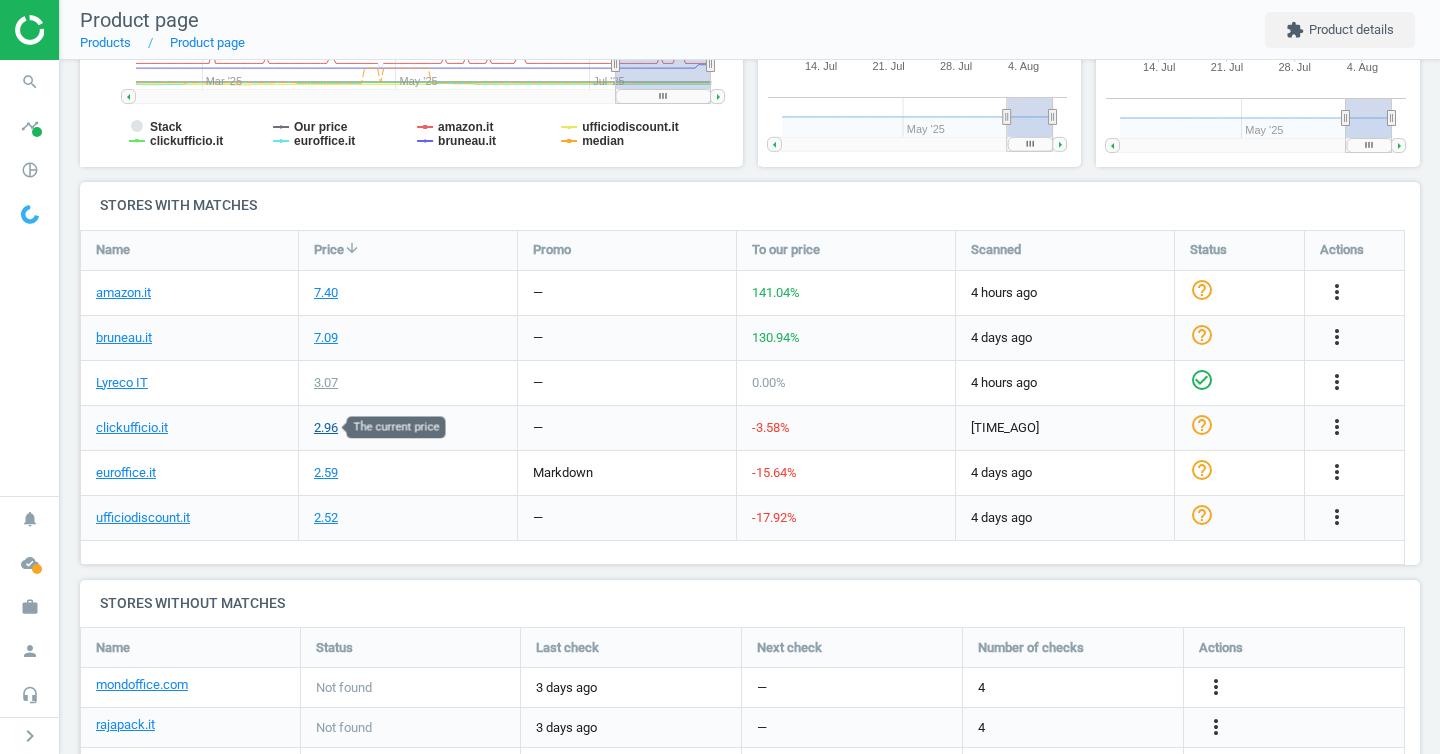 click on "2.96" at bounding box center (326, 428) 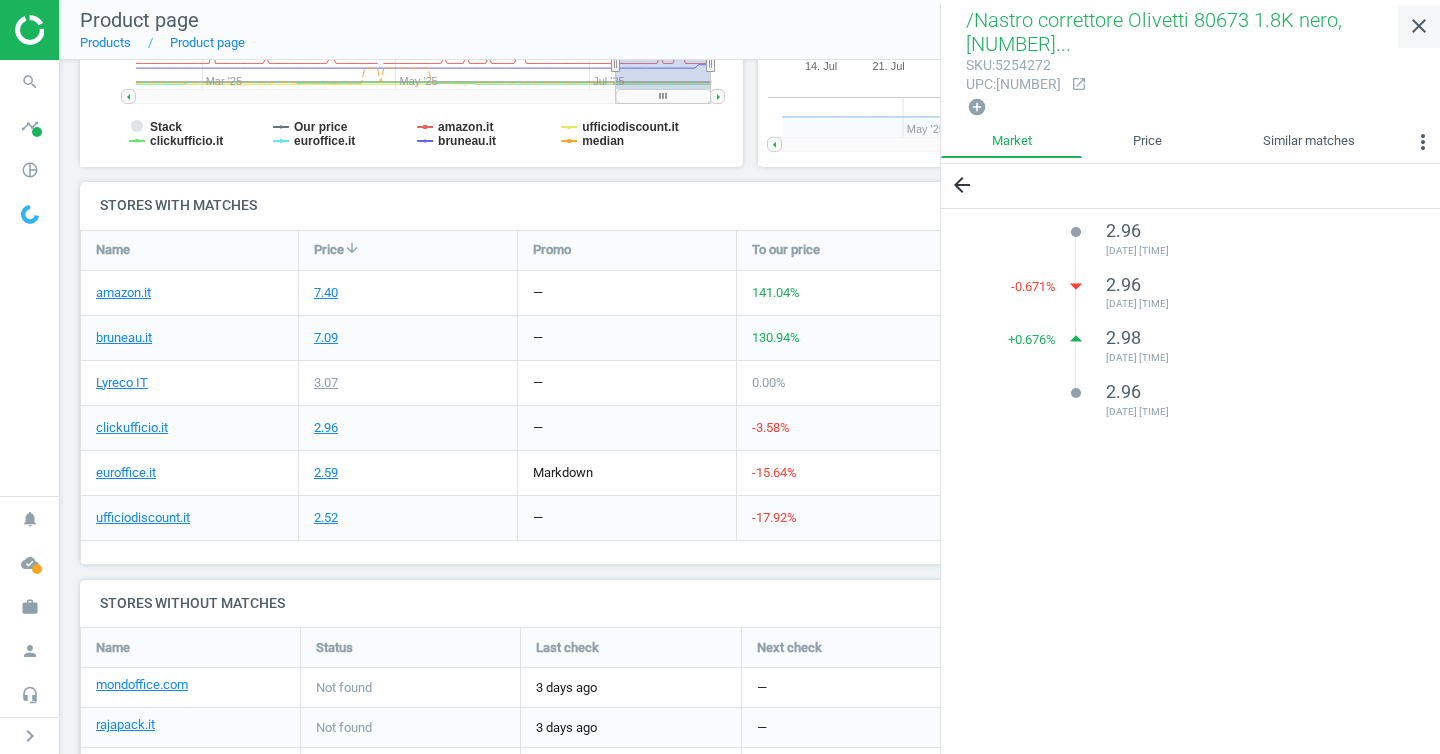 click on "close" at bounding box center [1419, 26] 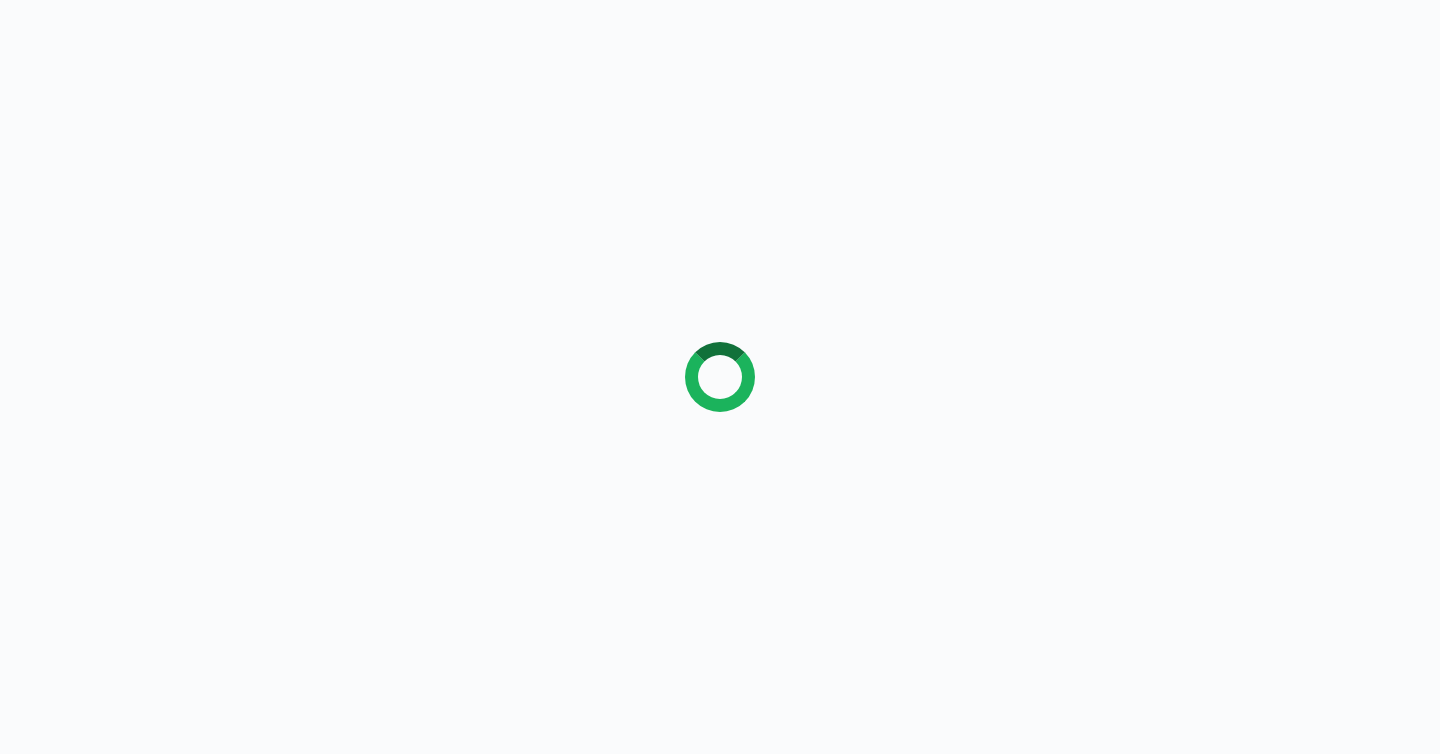 scroll, scrollTop: 0, scrollLeft: 0, axis: both 